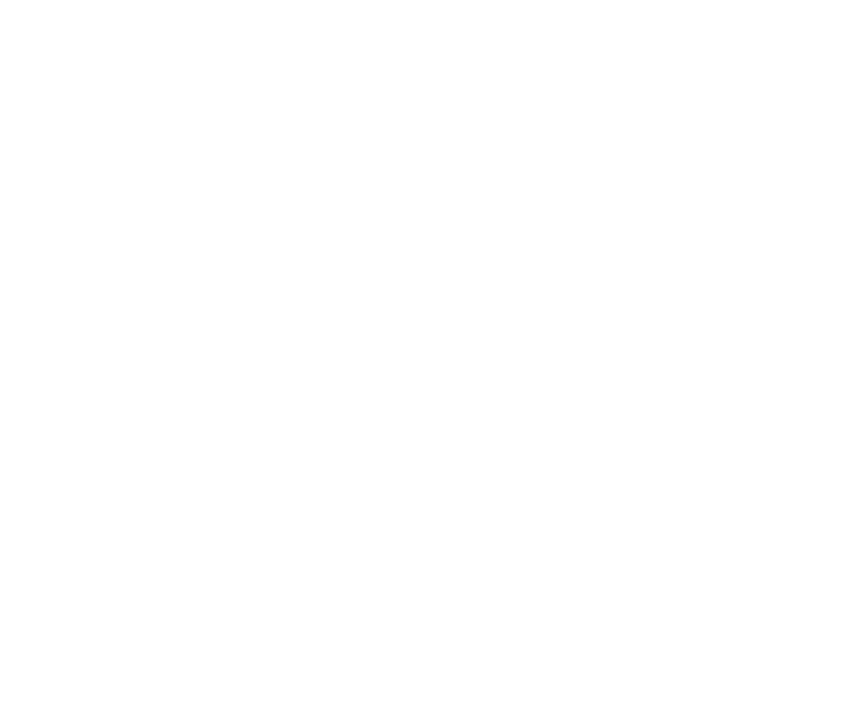 scroll, scrollTop: 0, scrollLeft: 0, axis: both 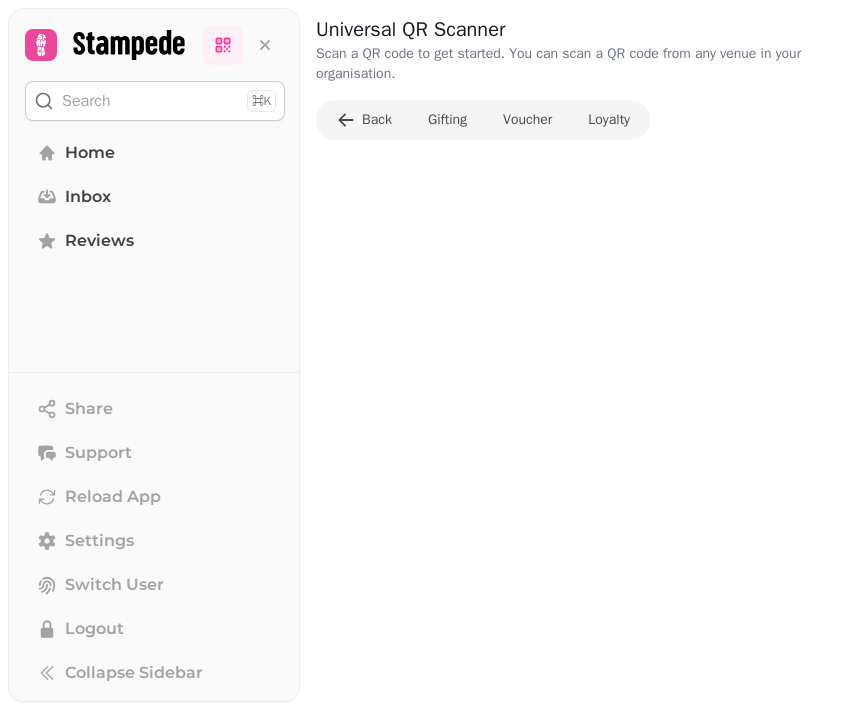 click on "Voucher" at bounding box center (527, 120) 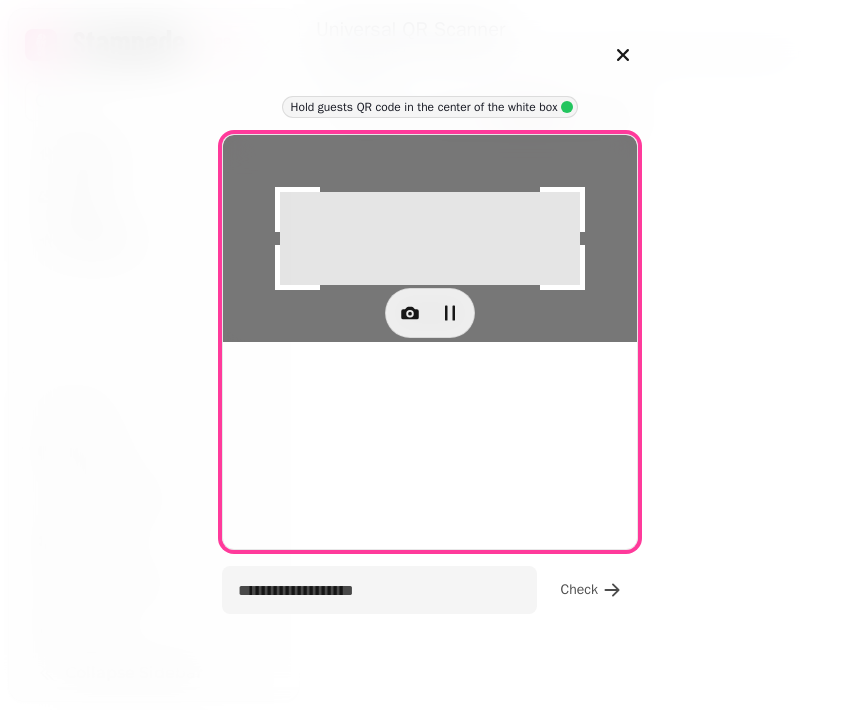 click at bounding box center (410, 313) 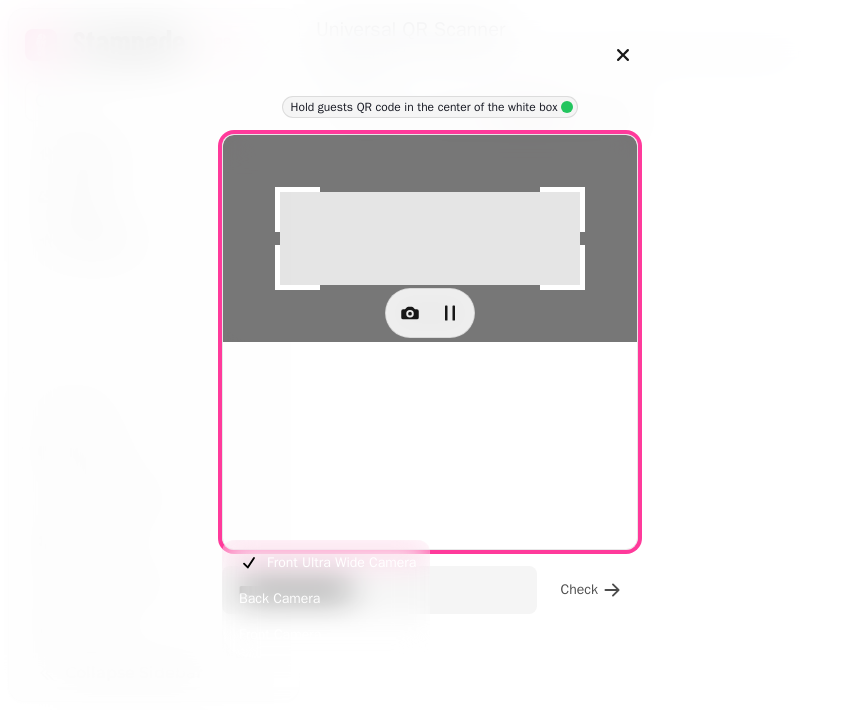 click on "Back Camera" at bounding box center [326, 599] 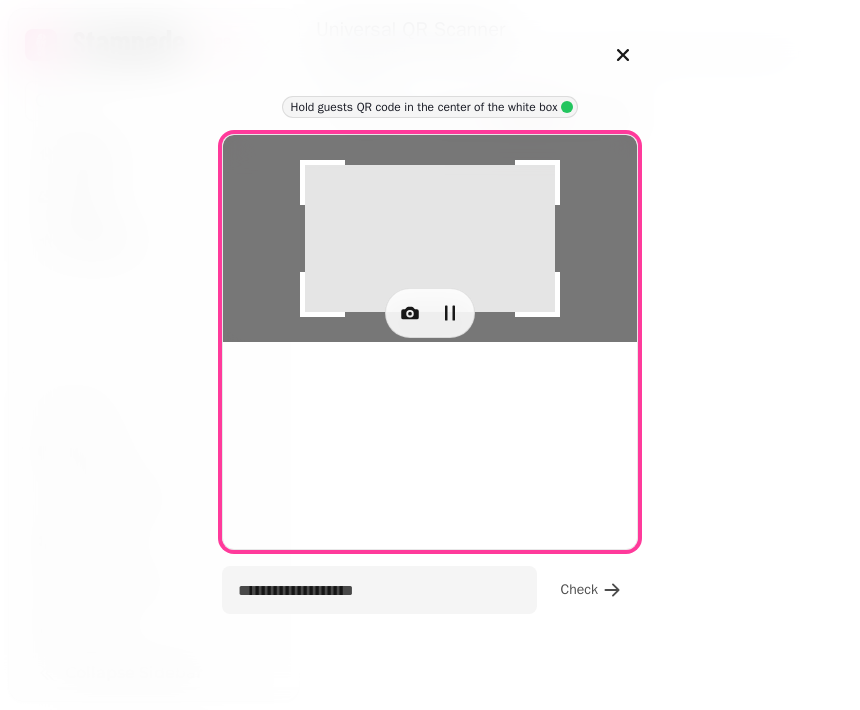 type on "**********" 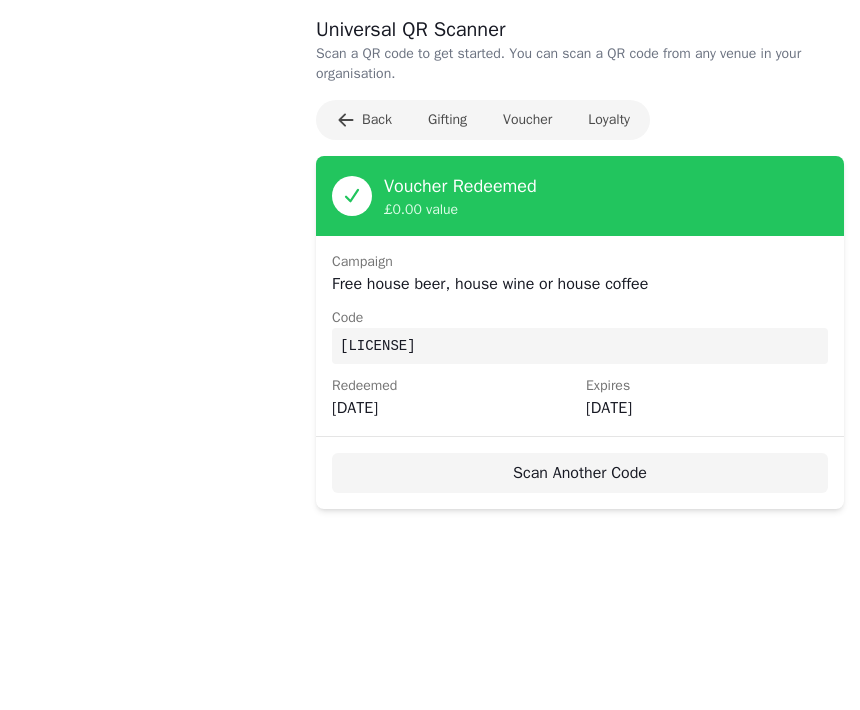 click on "Back" at bounding box center [364, 120] 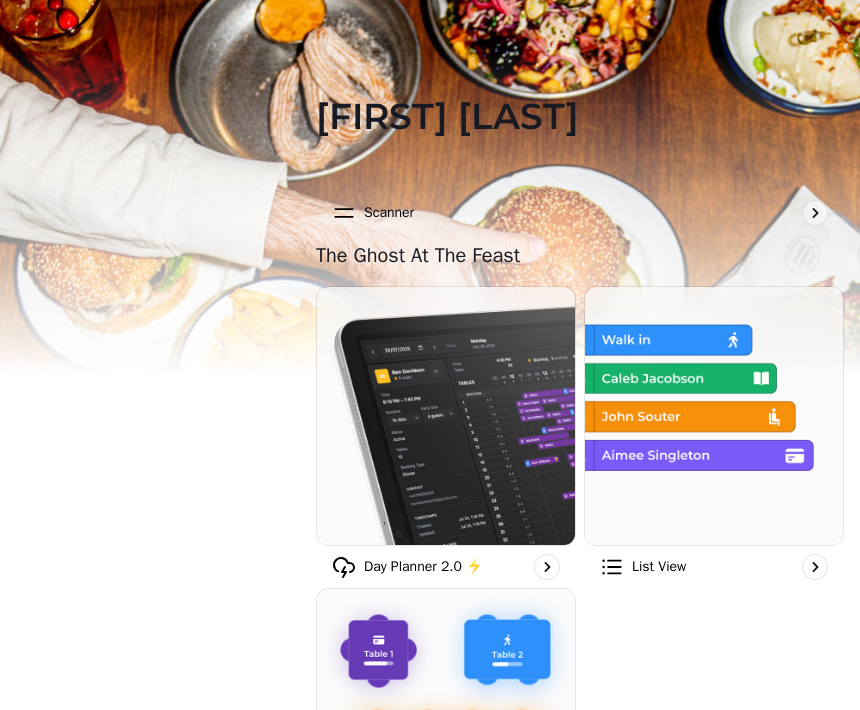 click on "Scanner" at bounding box center [580, 213] 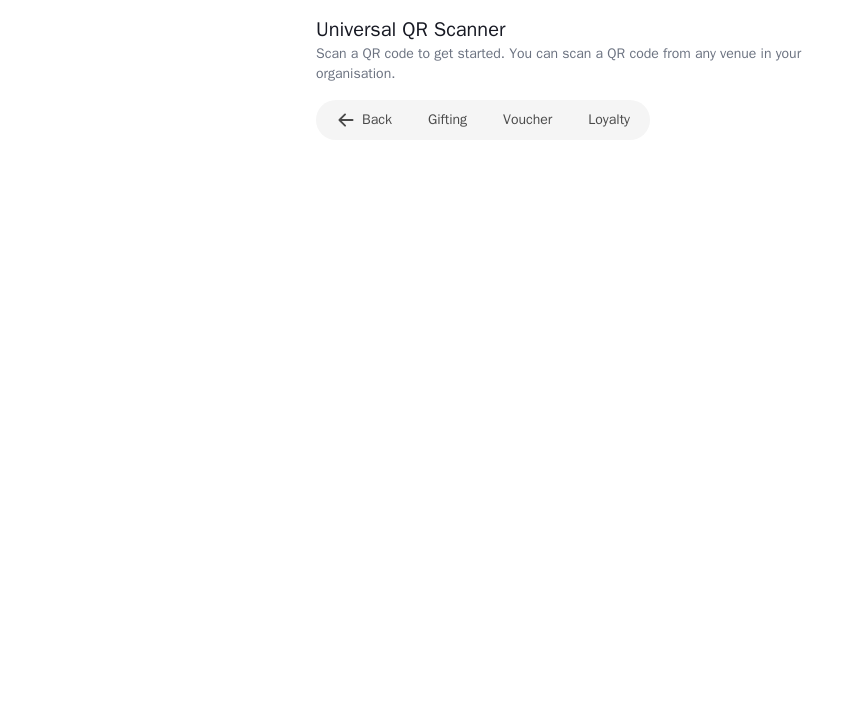 click on "Universal QR Scanner Scan a QR code to get started. You can scan a QR code from any venue in your organisation. Back Gifting Voucher Loyalty" at bounding box center (580, 355) 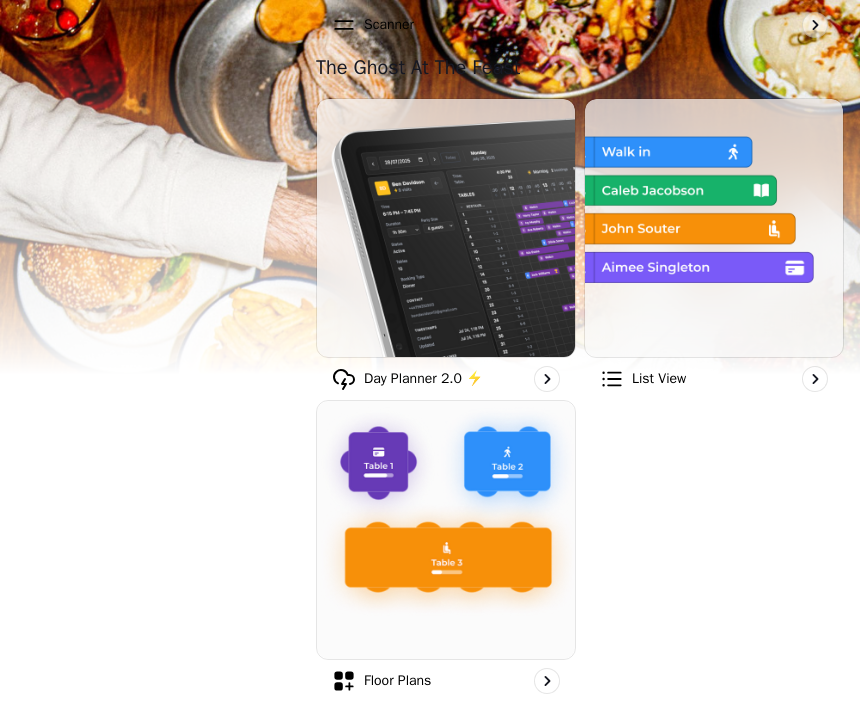scroll, scrollTop: 200, scrollLeft: 0, axis: vertical 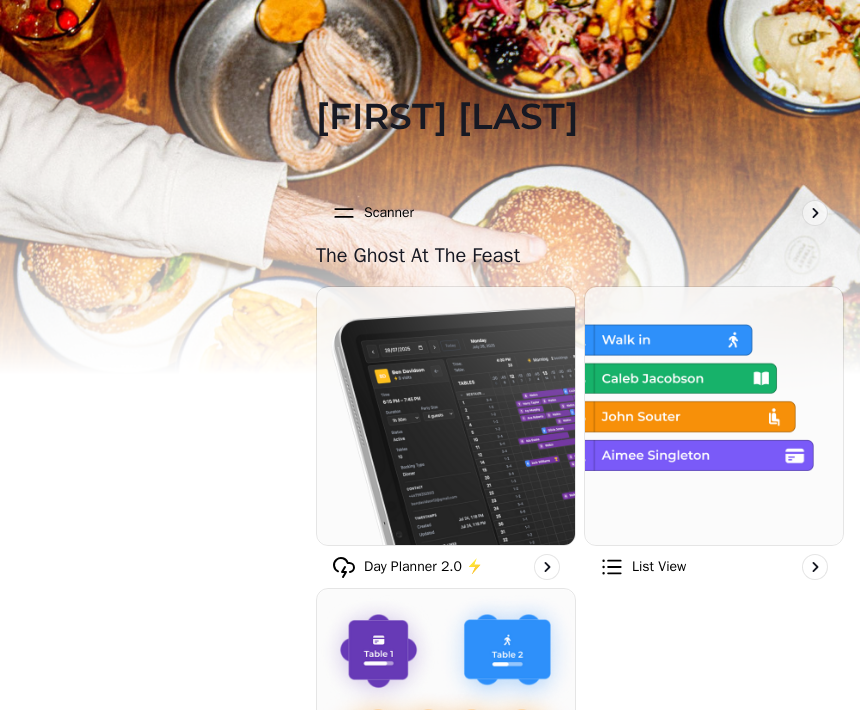 click on "Scanner" at bounding box center [373, 213] 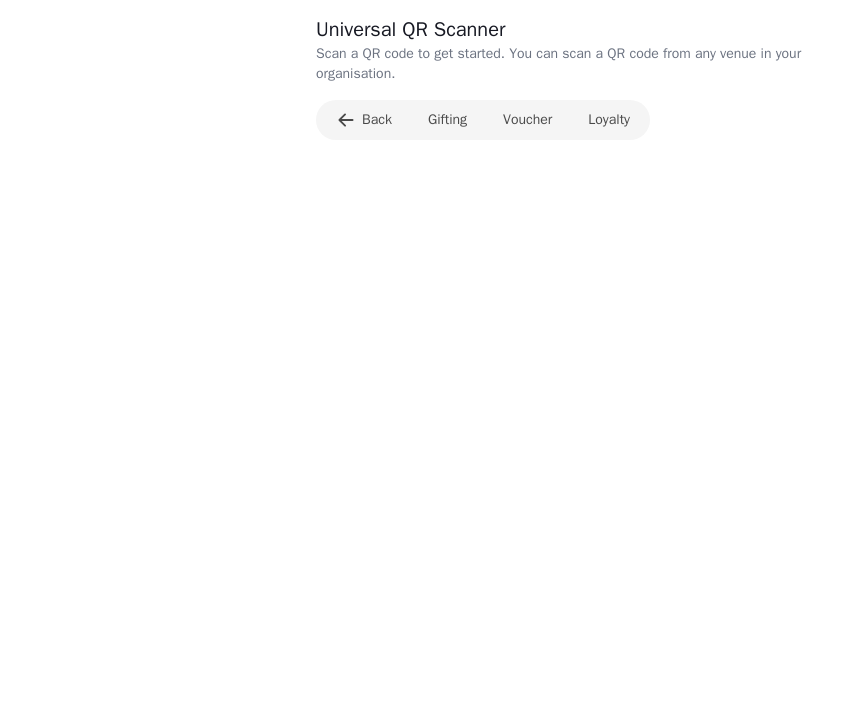 click on "Voucher" at bounding box center [527, 120] 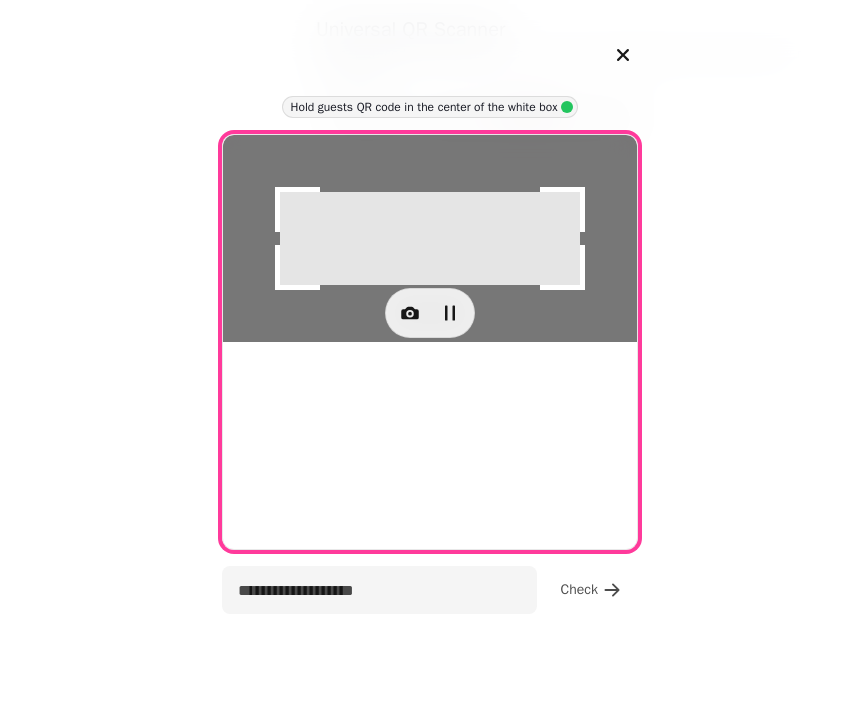 click at bounding box center (623, 55) 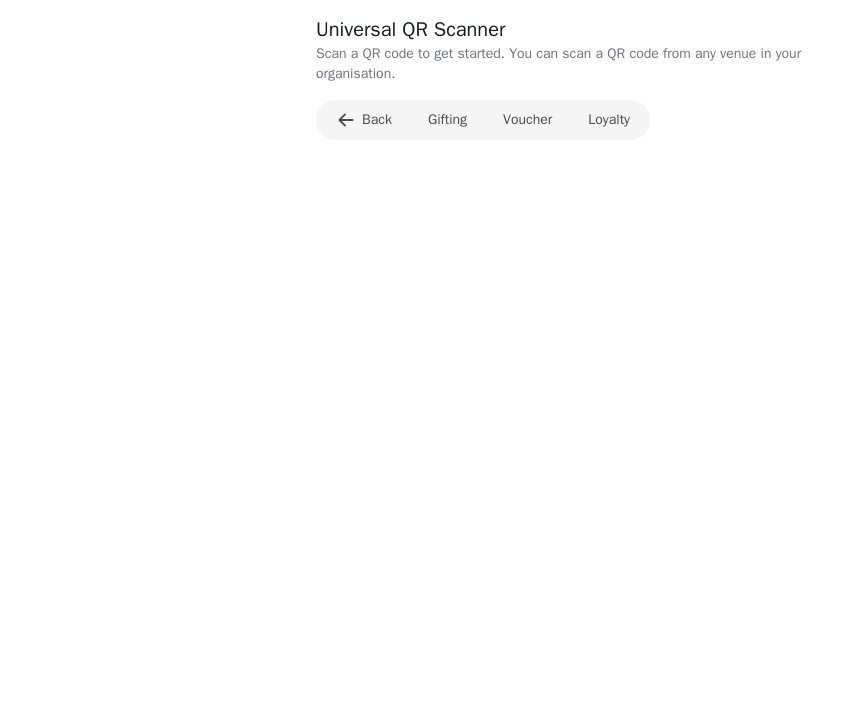 click on "Back" at bounding box center [364, 120] 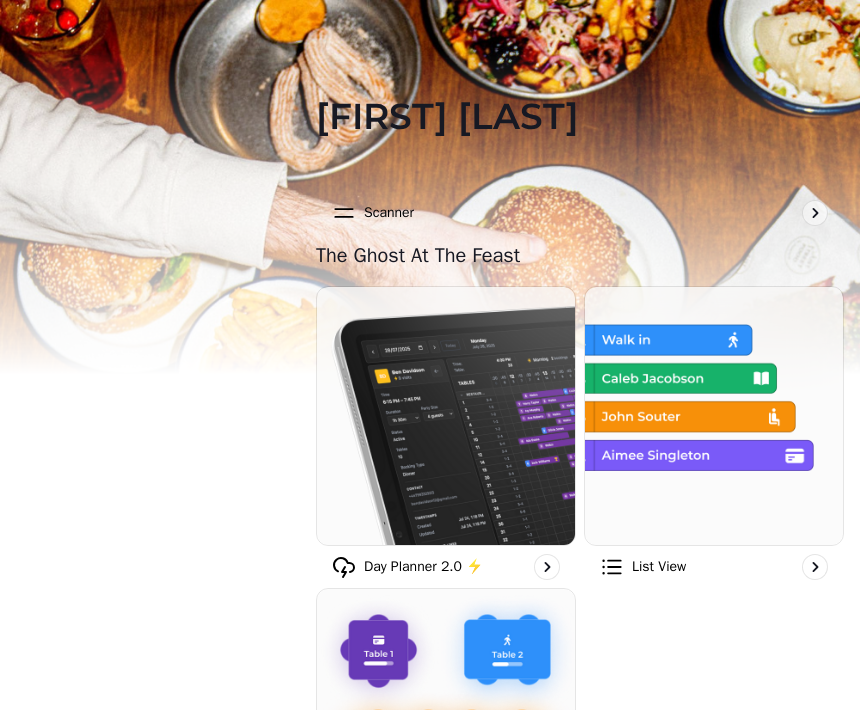 scroll, scrollTop: 0, scrollLeft: 0, axis: both 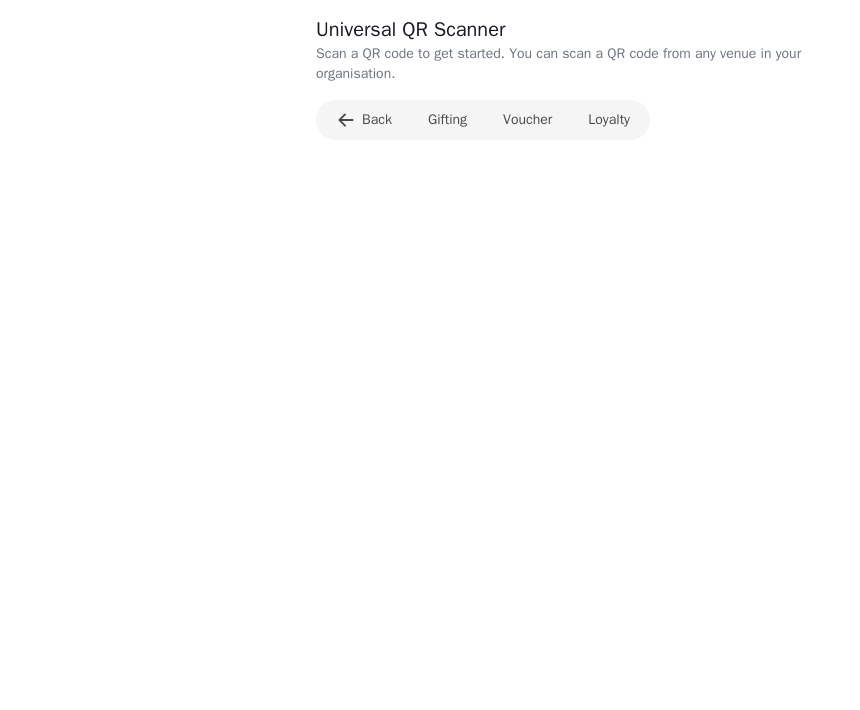 click 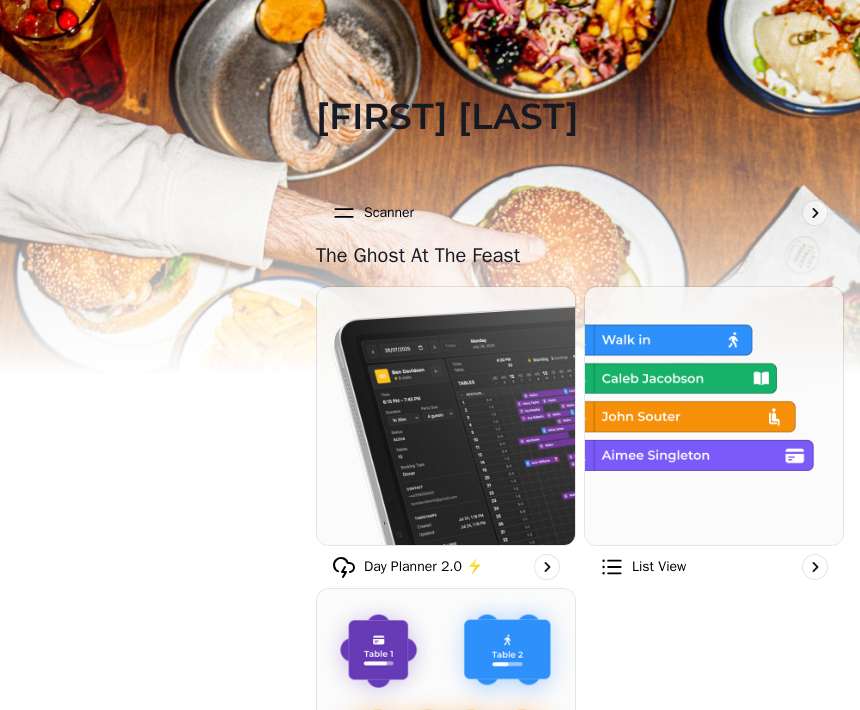 click on "The Ghost At The Feast" at bounding box center [508, 256] 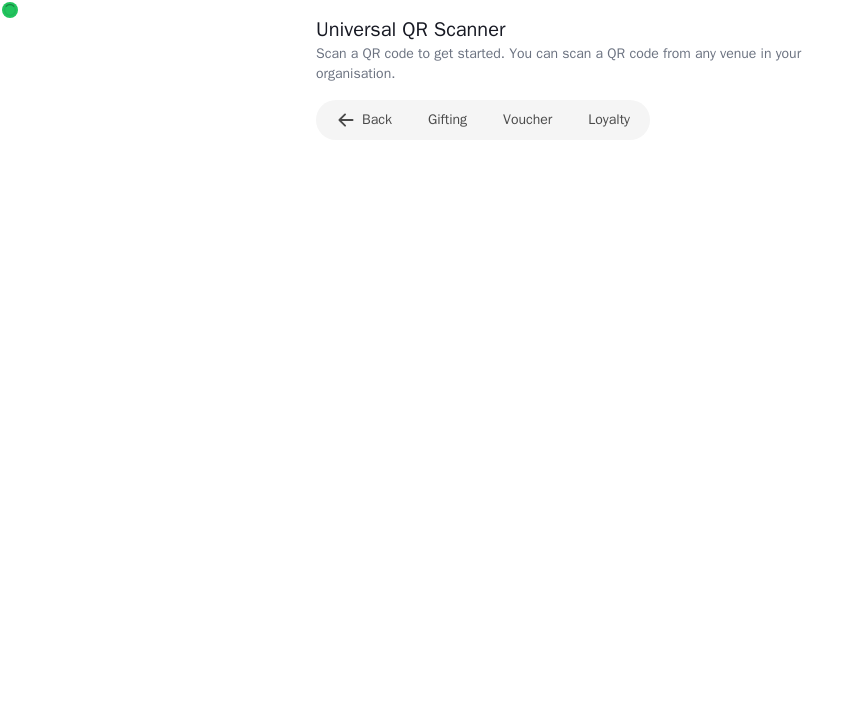 click on "Voucher" at bounding box center (527, 120) 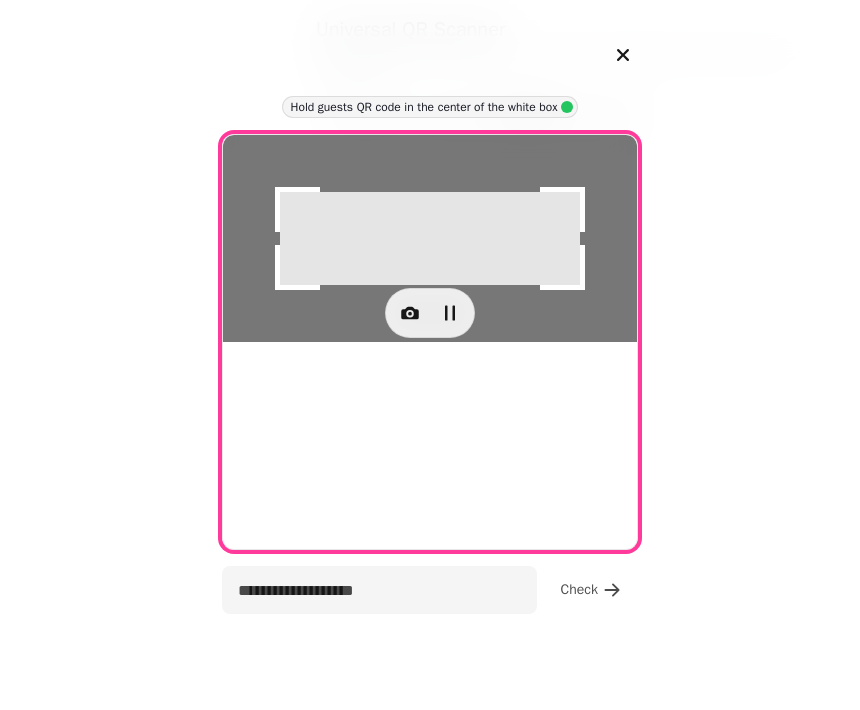 click at bounding box center [410, 313] 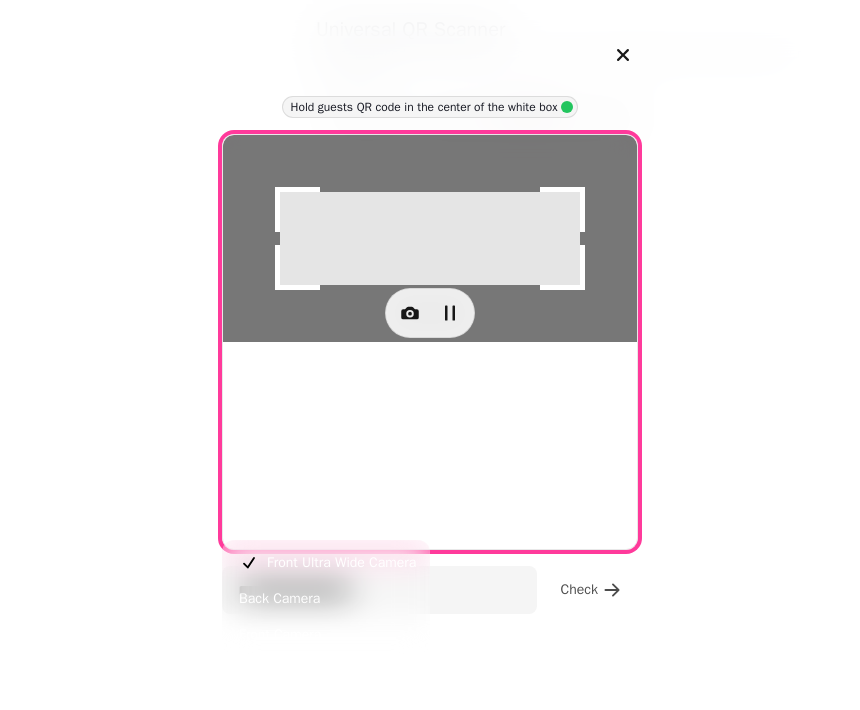 click on "Back Camera" at bounding box center (326, 599) 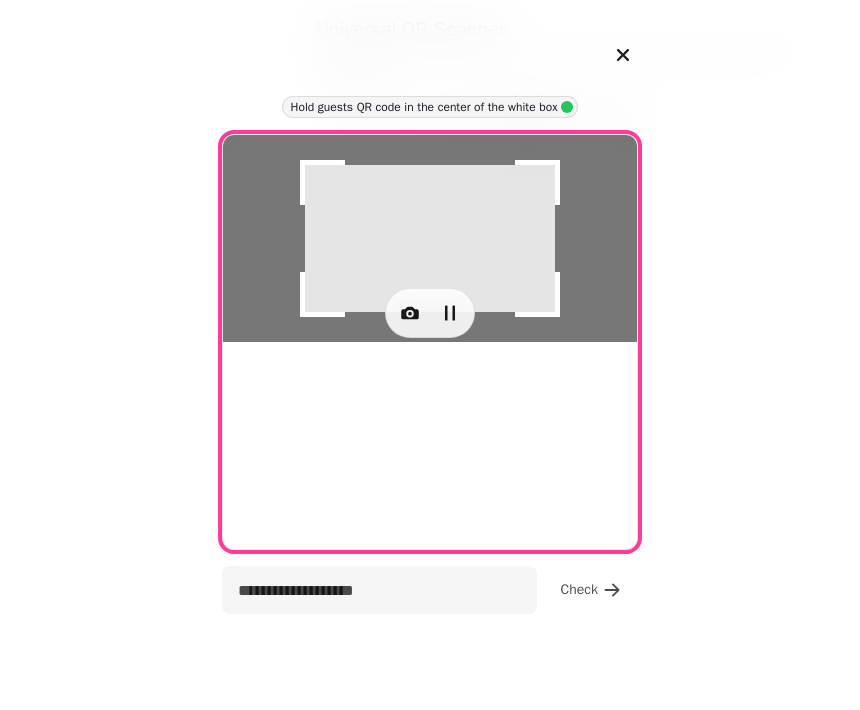 type on "**********" 